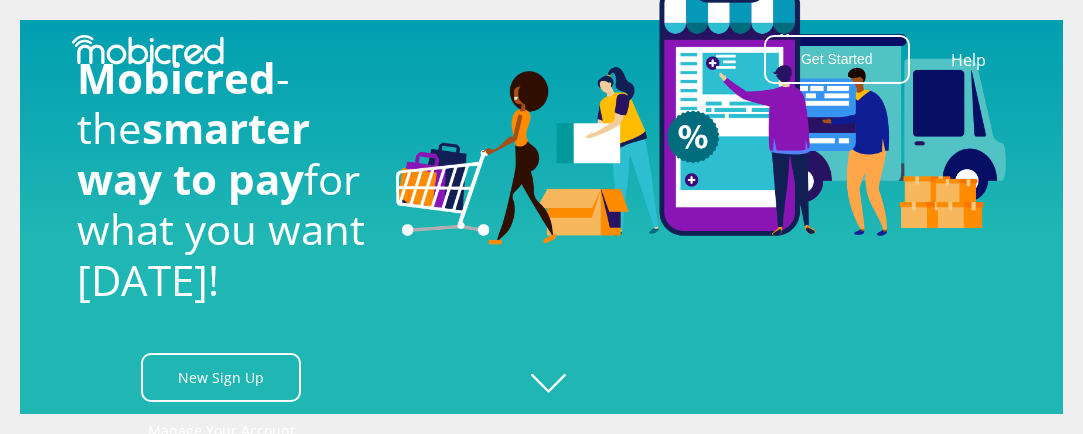 scroll, scrollTop: 0, scrollLeft: 0, axis: both 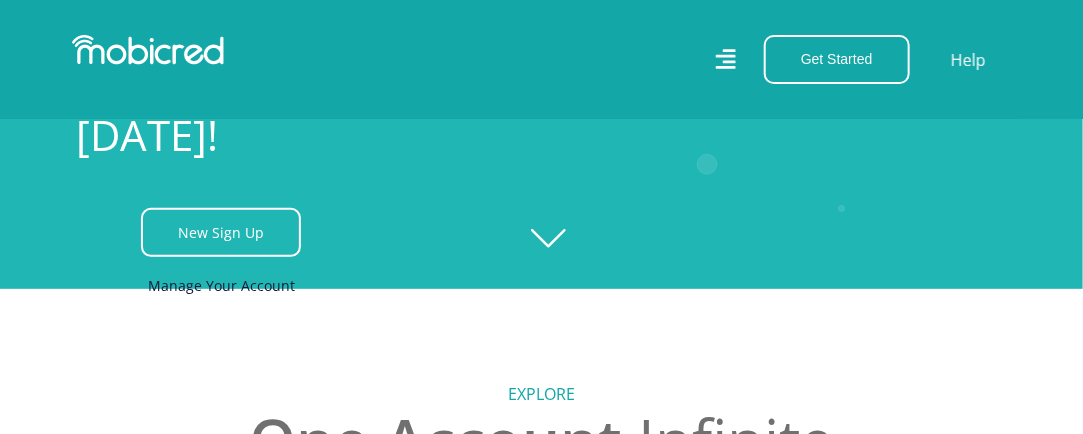 click on "Manage Your Account" at bounding box center [221, 285] 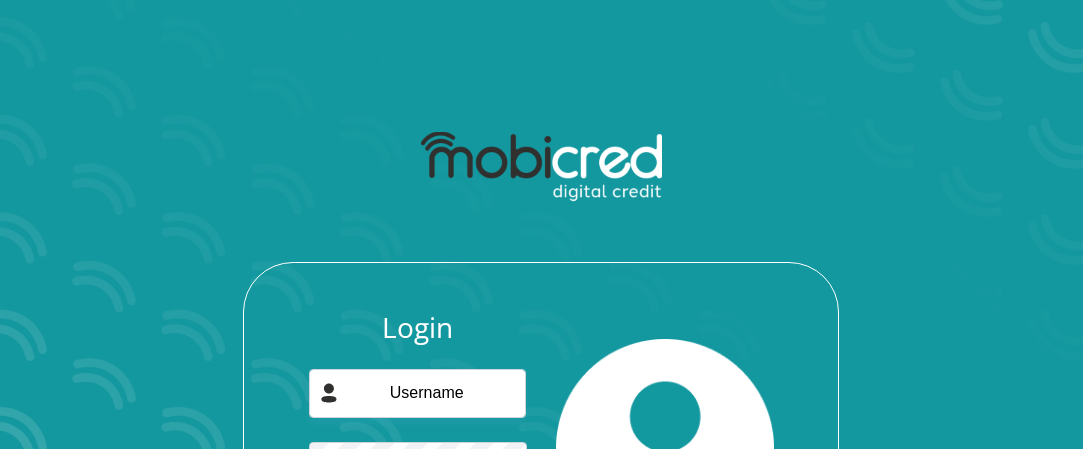 scroll, scrollTop: 0, scrollLeft: 0, axis: both 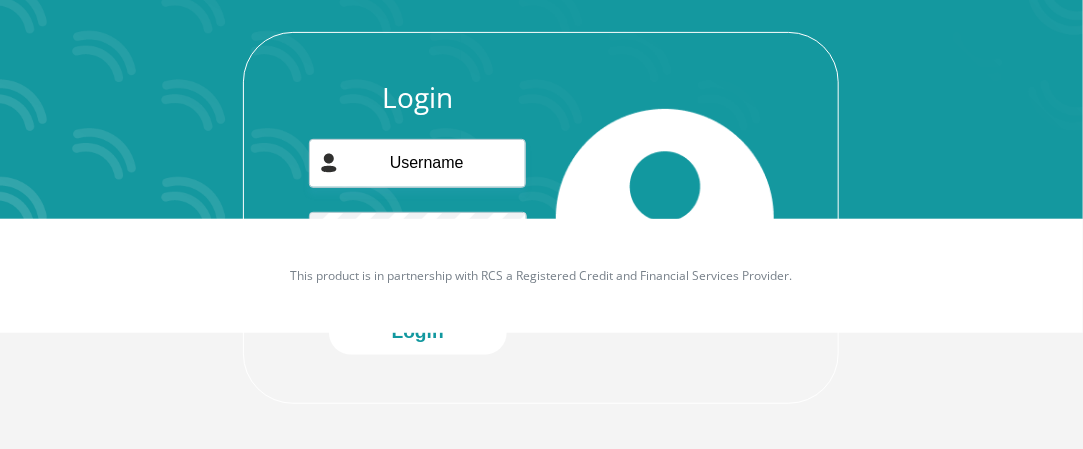 click on "Login
Forgot password?
Login" at bounding box center (541, 242) 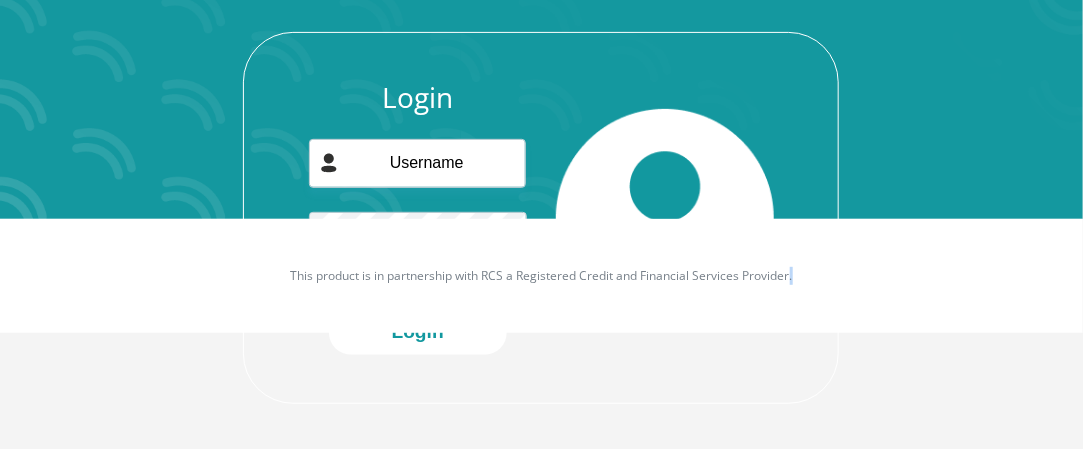 click on "This product is in partnership with RCS a Registered Credit and Financial Services Provider." at bounding box center (542, 276) 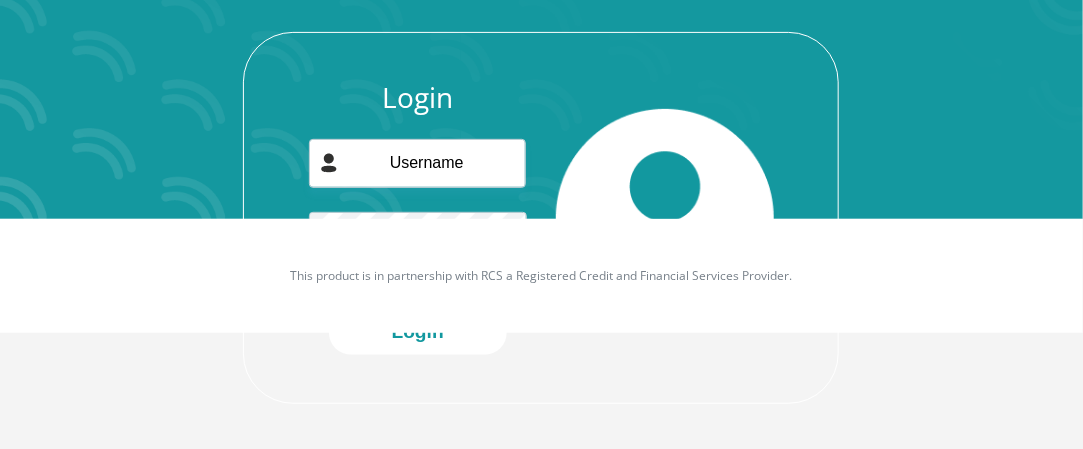 click on "Login
Forgot password?
Login" at bounding box center (542, 147) 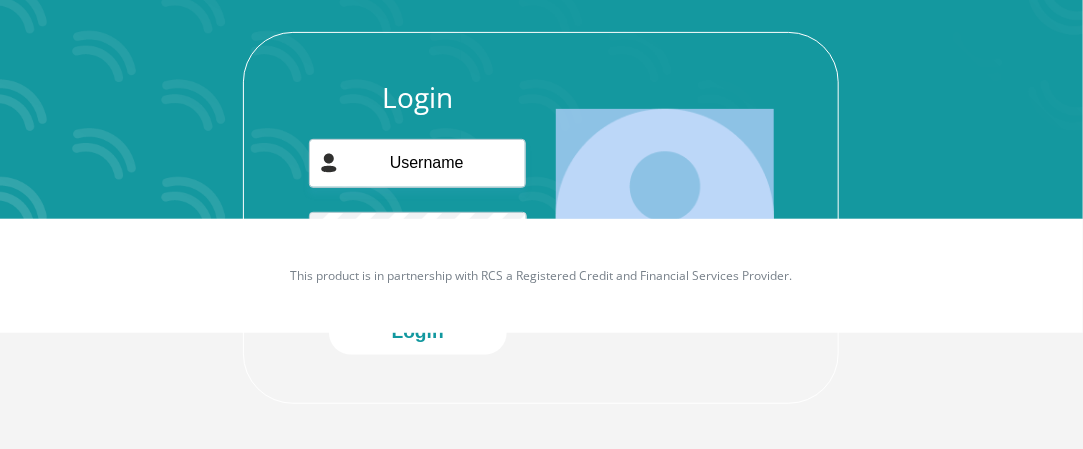click on "Login
Forgot password?
Login" at bounding box center [542, 147] 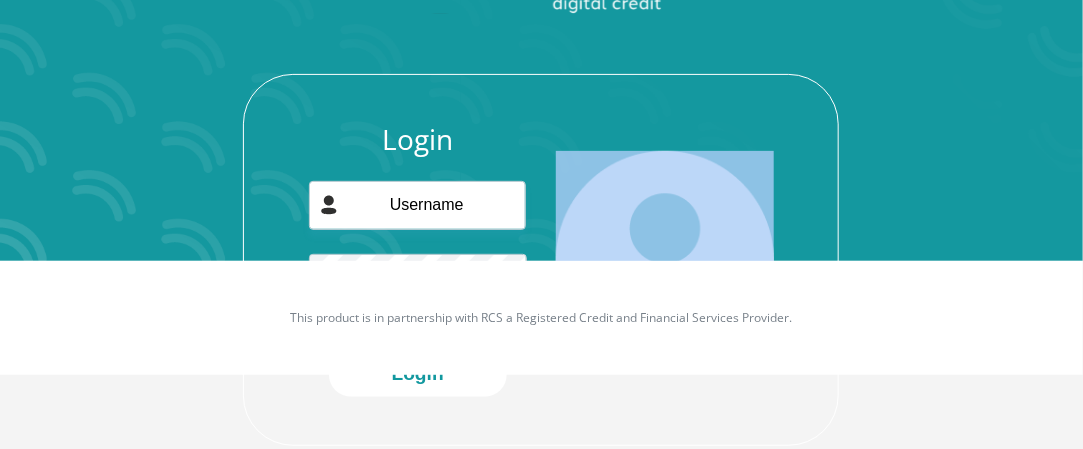 scroll, scrollTop: 230, scrollLeft: 0, axis: vertical 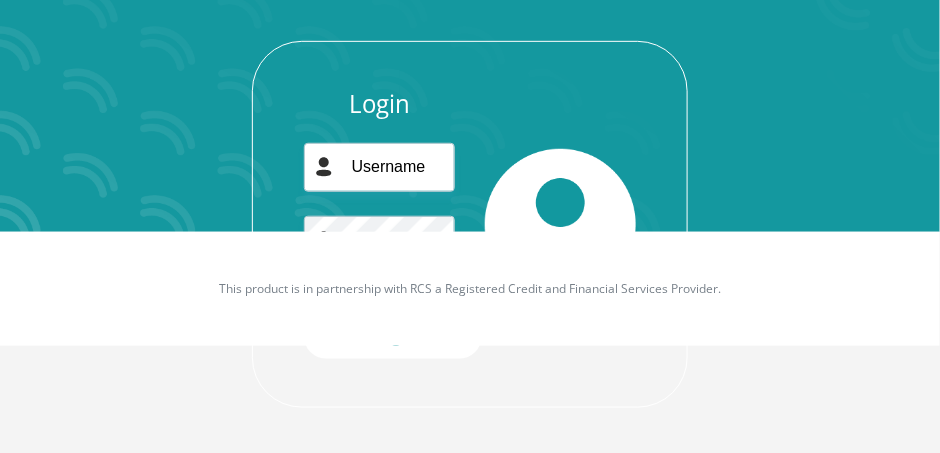 click on "This product is in partnership with RCS a Registered Credit and Financial Services Provider." at bounding box center [470, 289] 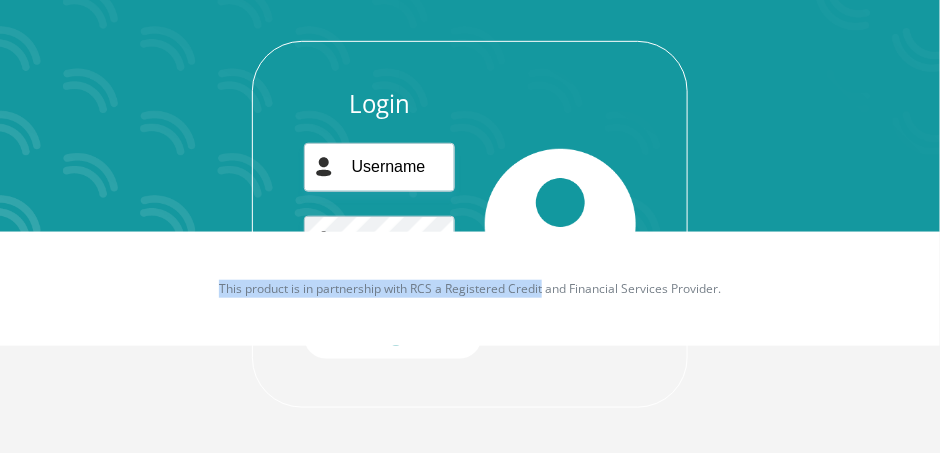 drag, startPoint x: 525, startPoint y: 296, endPoint x: 157, endPoint y: 295, distance: 368.00137 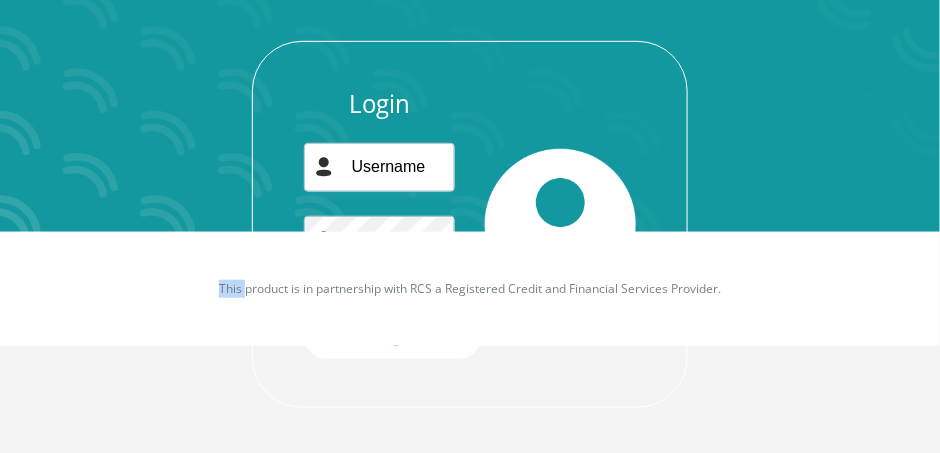 click on "This product is in partnership with RCS a Registered Credit and Financial Services Provider." at bounding box center [470, 289] 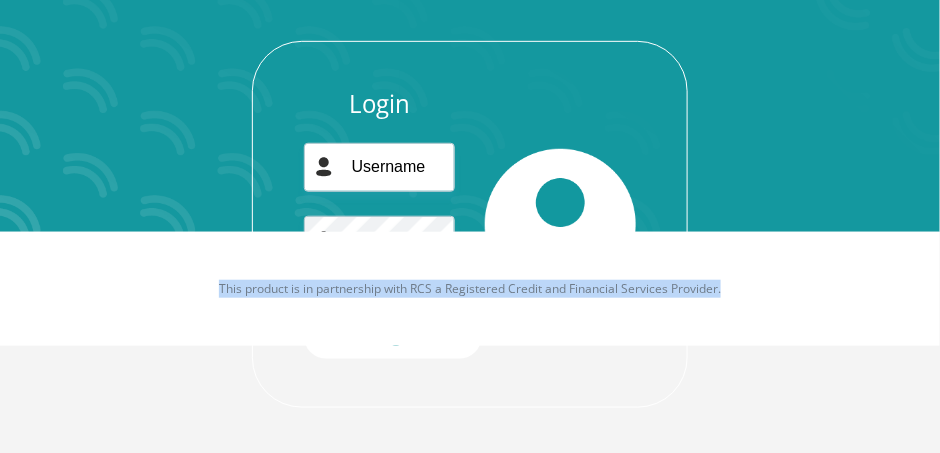 click on "This product is in partnership with RCS a Registered Credit and Financial Services Provider." at bounding box center [470, 289] 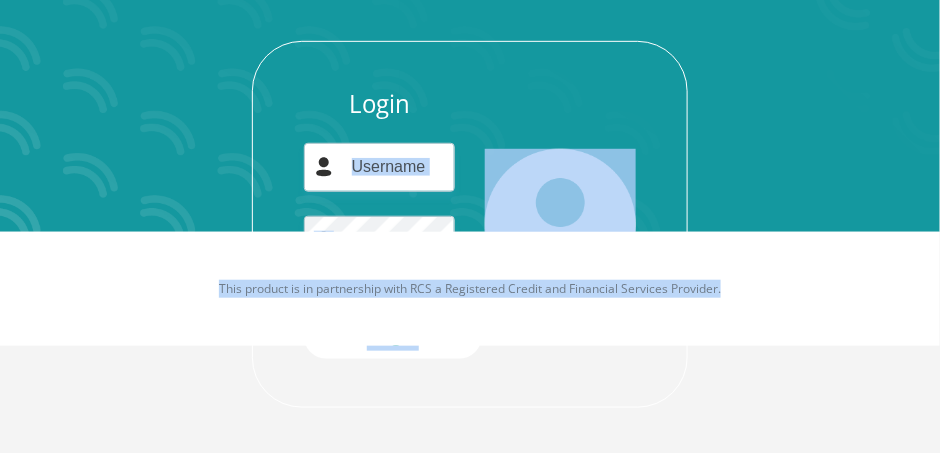 drag, startPoint x: 157, startPoint y: 295, endPoint x: 299, endPoint y: 167, distance: 191.17531 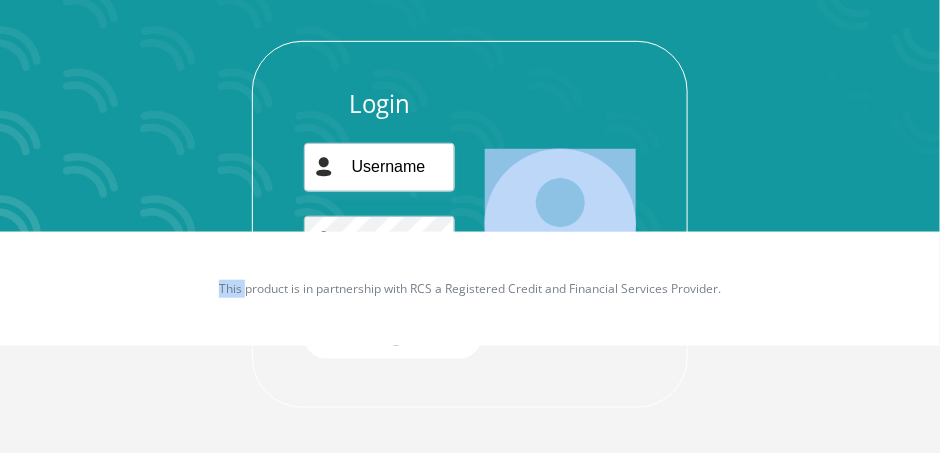 click on "Login
Forgot password?
Login" at bounding box center [470, 5] 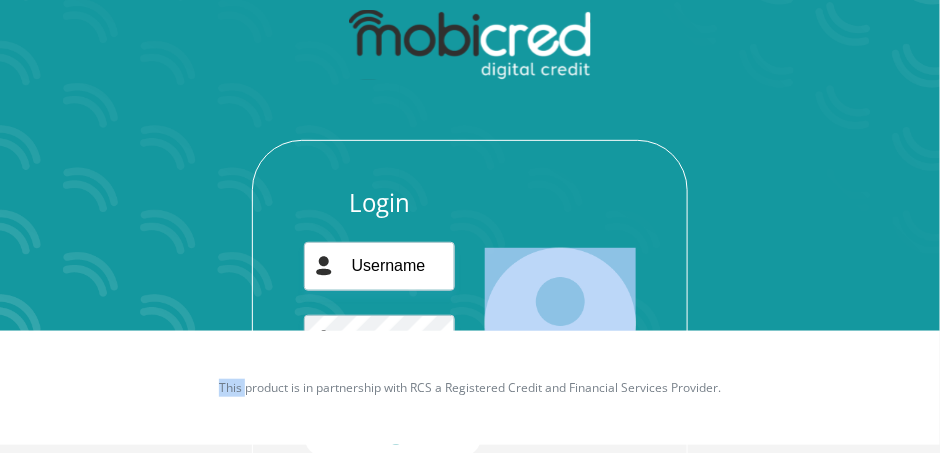 scroll, scrollTop: 6, scrollLeft: 0, axis: vertical 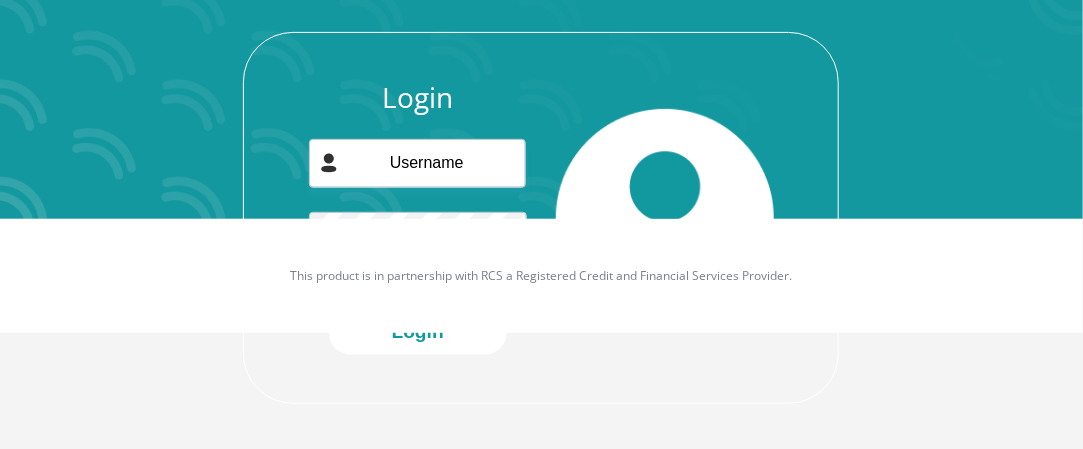 click on "This product is in partnership with RCS a Registered Credit and Financial Services Provider." at bounding box center [541, 276] 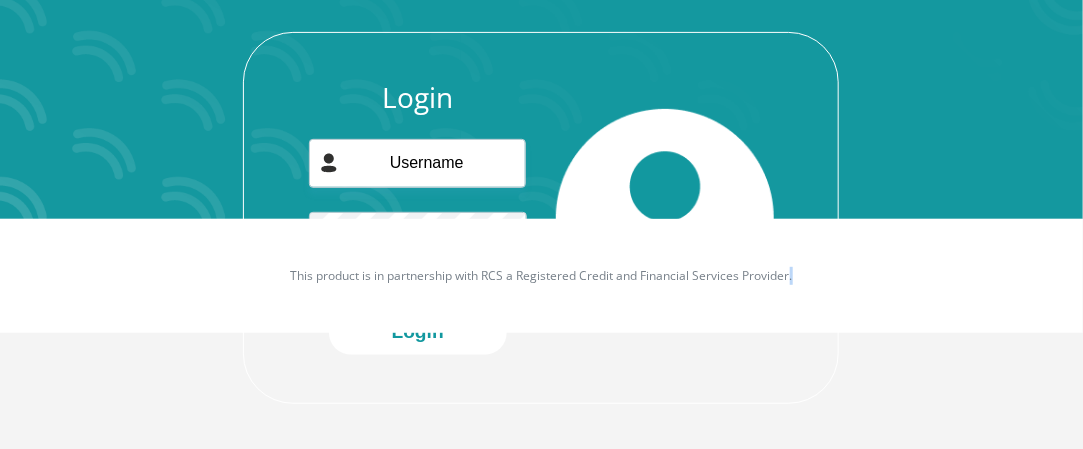click on "This product is in partnership with RCS a Registered Credit and Financial Services Provider." at bounding box center (541, 276) 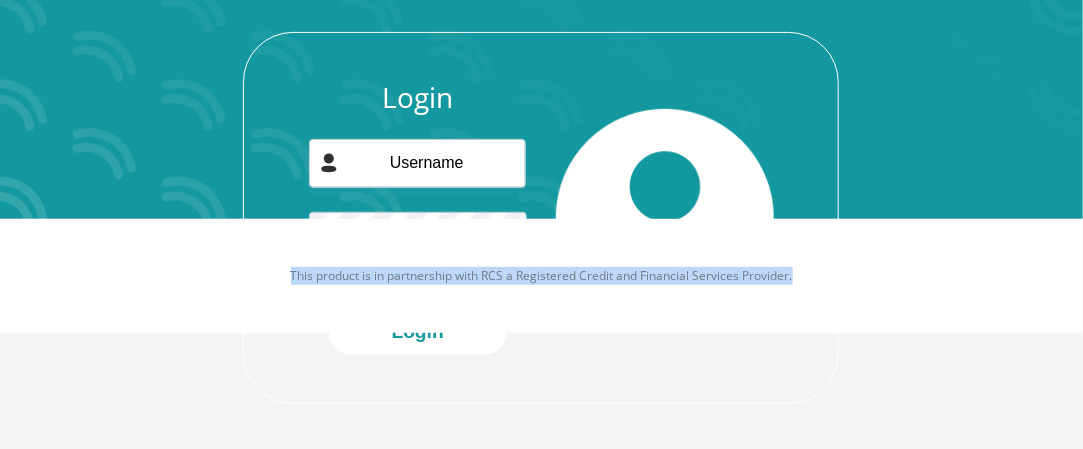 click on "This product is in partnership with RCS a Registered Credit and Financial Services Provider." at bounding box center (541, 276) 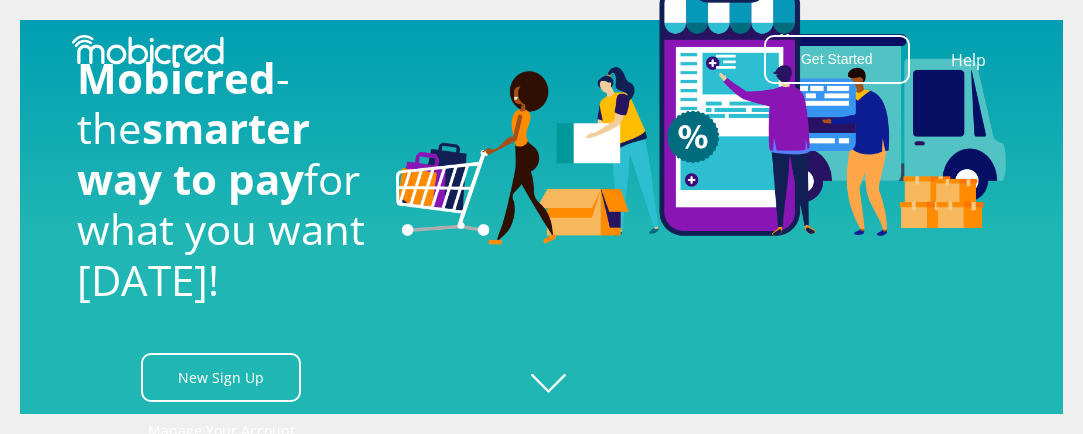 scroll, scrollTop: 145, scrollLeft: 0, axis: vertical 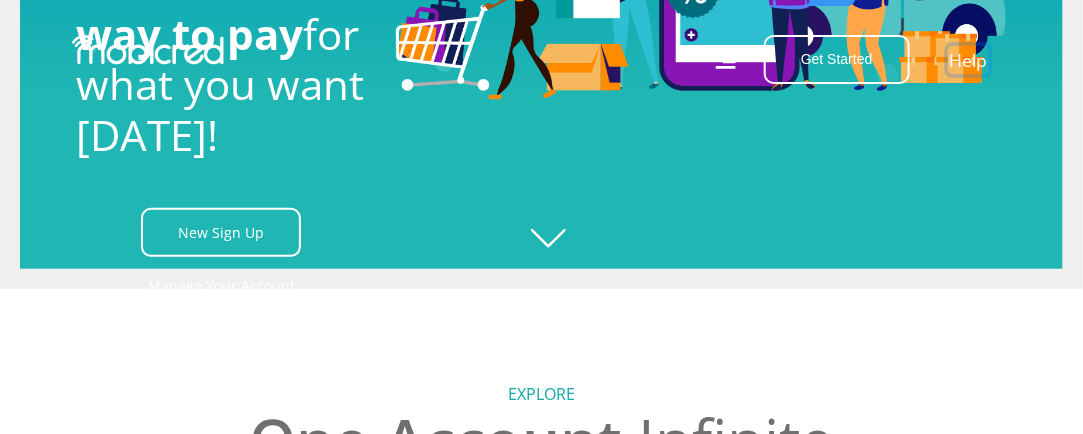click on "Help" at bounding box center [968, 59] 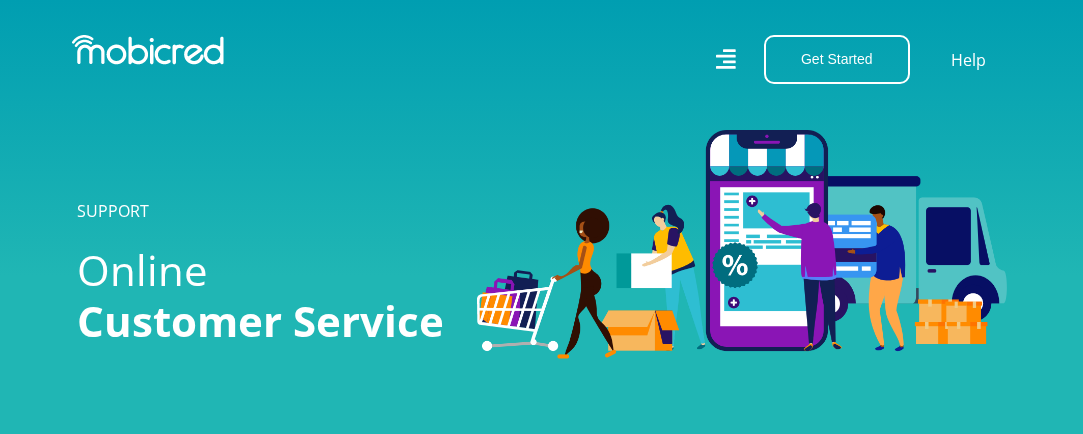 scroll, scrollTop: 0, scrollLeft: 0, axis: both 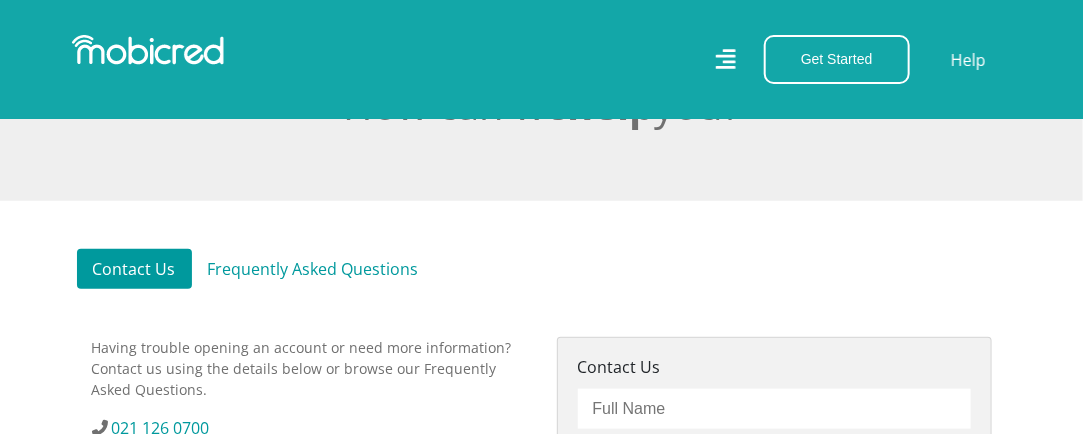 drag, startPoint x: 1093, startPoint y: 93, endPoint x: 1009, endPoint y: 171, distance: 114.62984 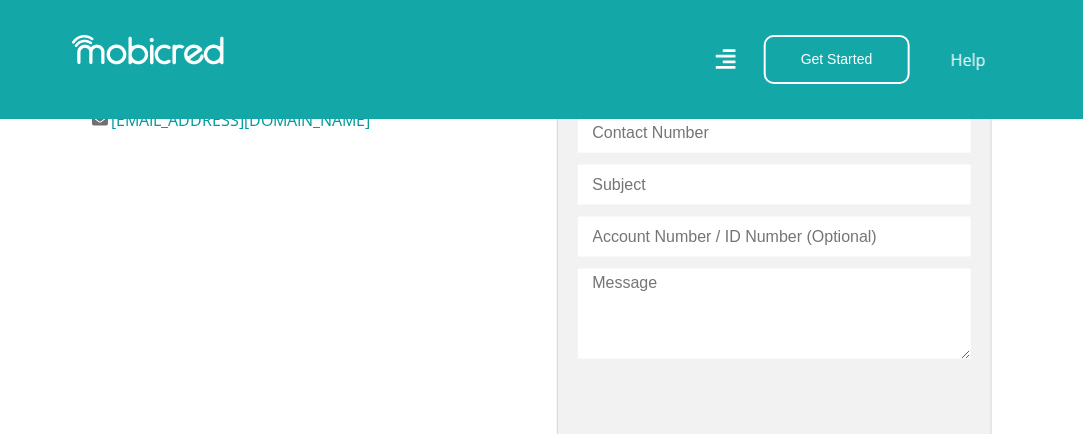 scroll, scrollTop: 1629, scrollLeft: 0, axis: vertical 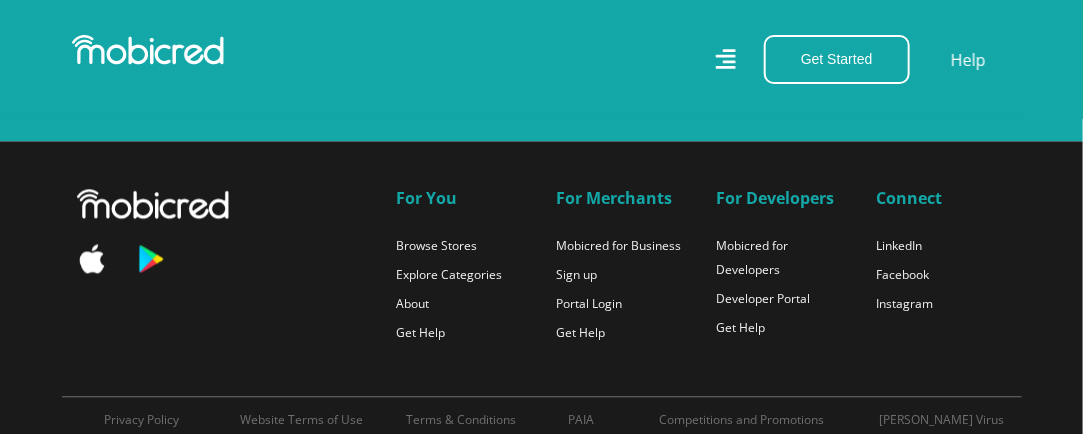 click 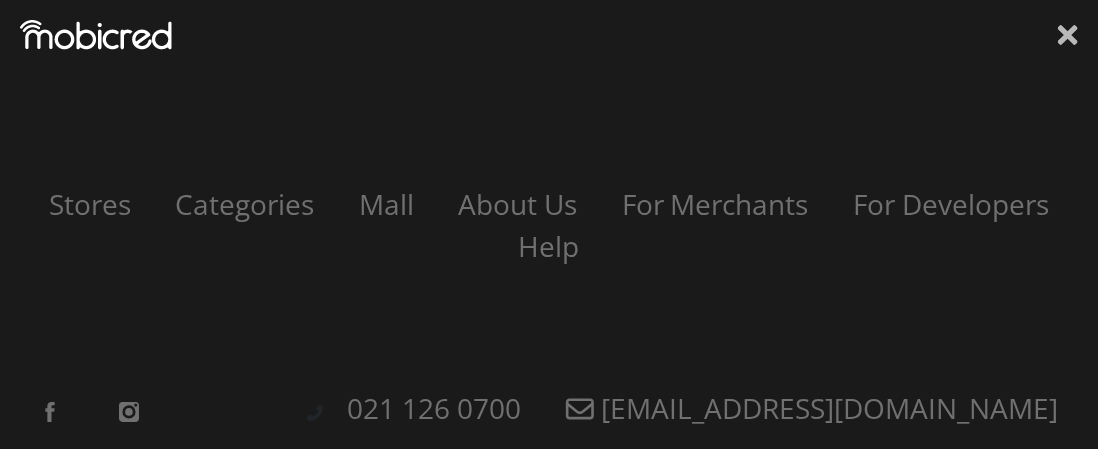 click 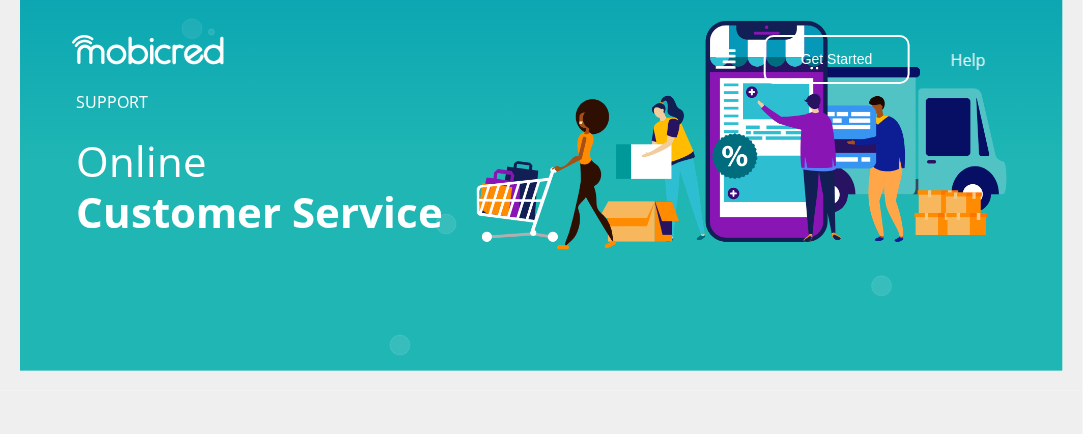 scroll, scrollTop: 0, scrollLeft: 0, axis: both 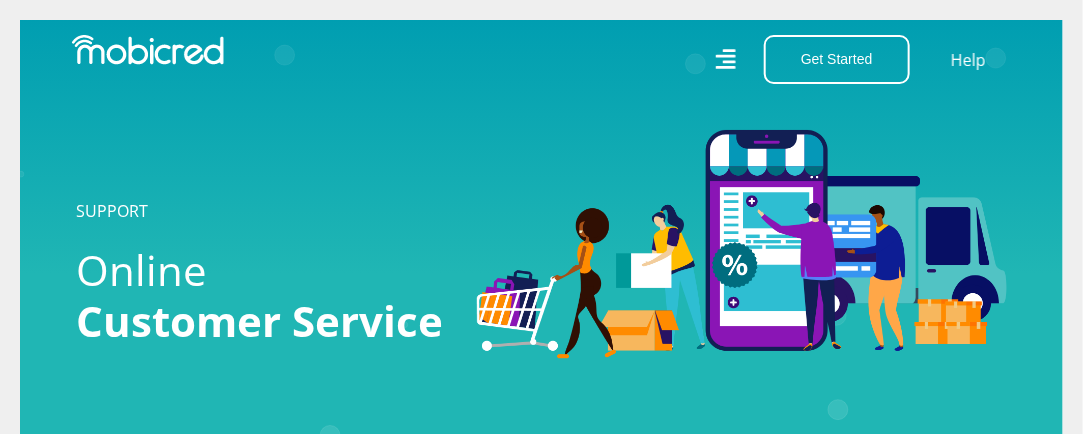 click 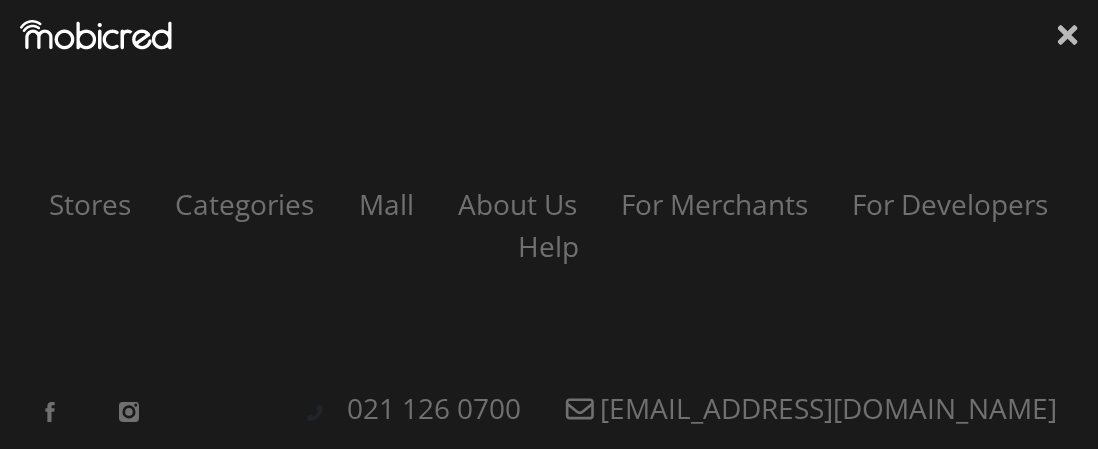 click 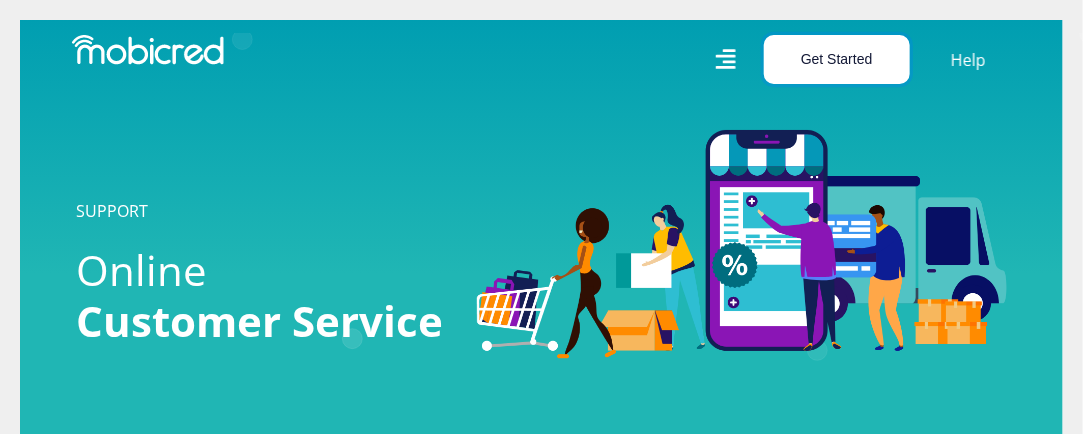 click on "Get Started" at bounding box center (837, 59) 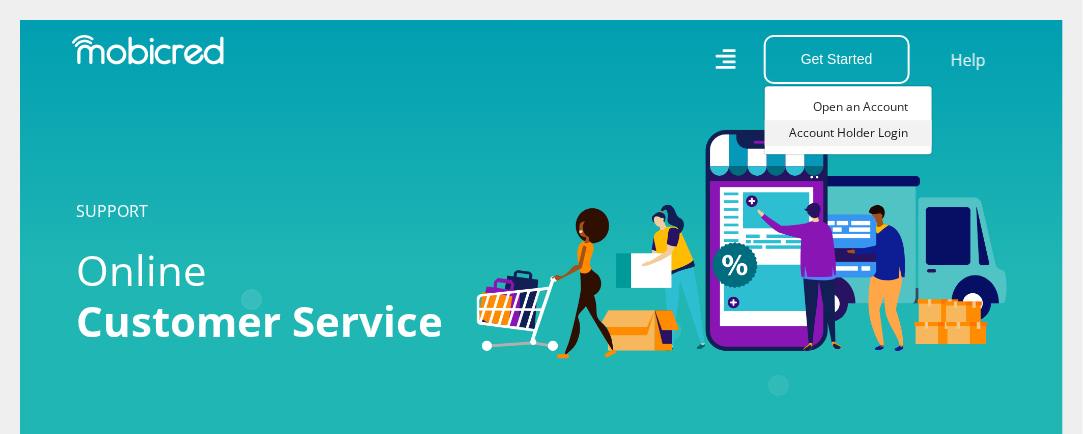 click on "Account Holder Login" at bounding box center [848, 133] 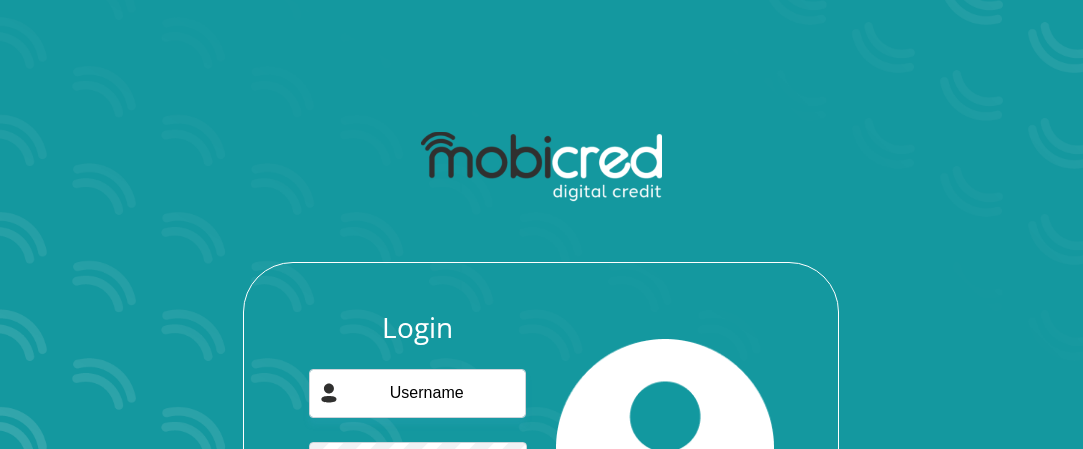 scroll, scrollTop: 0, scrollLeft: 0, axis: both 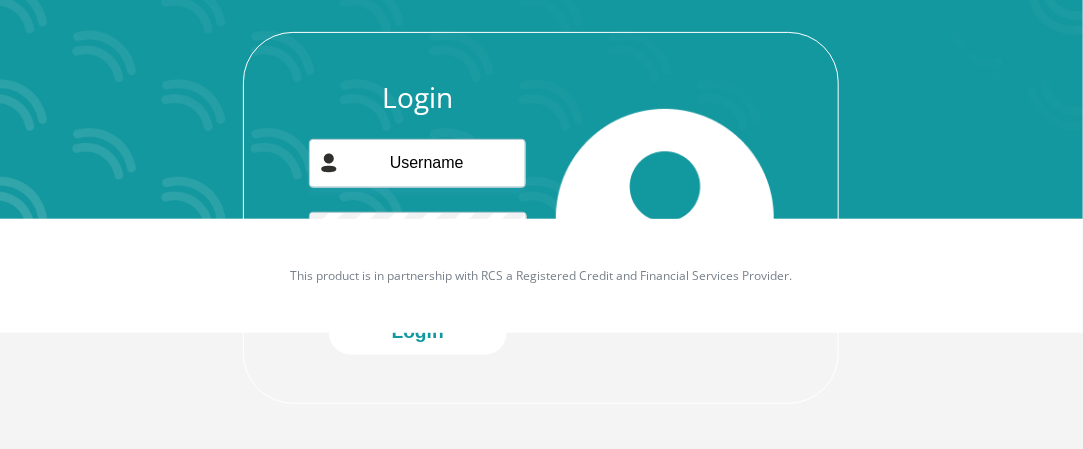 click at bounding box center (664, 218) 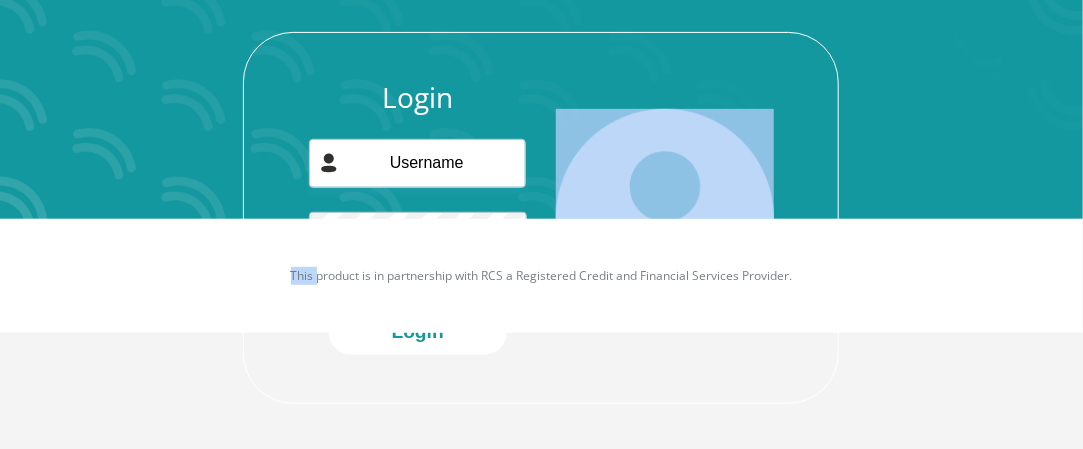 click on "Login
Forgot password?
Login" at bounding box center [542, 147] 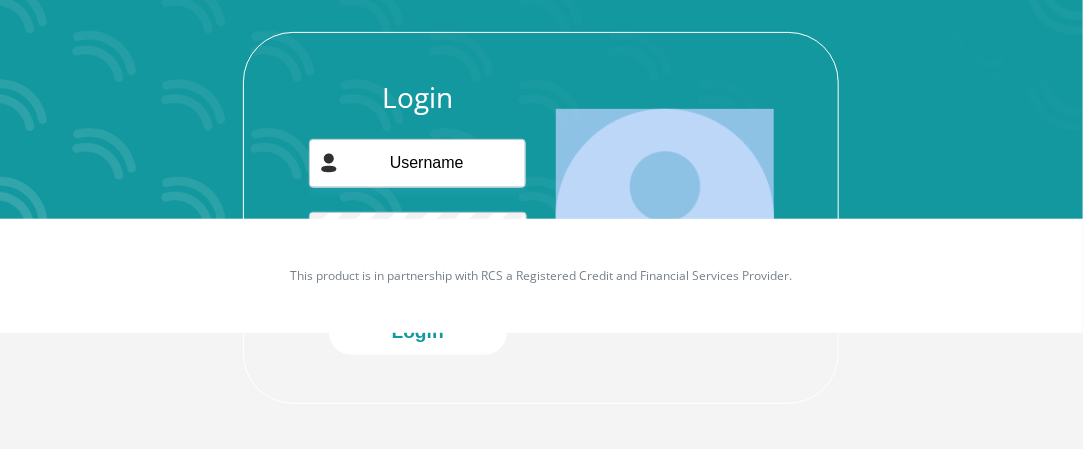 click on "Login
Forgot password?
Login" at bounding box center (542, 147) 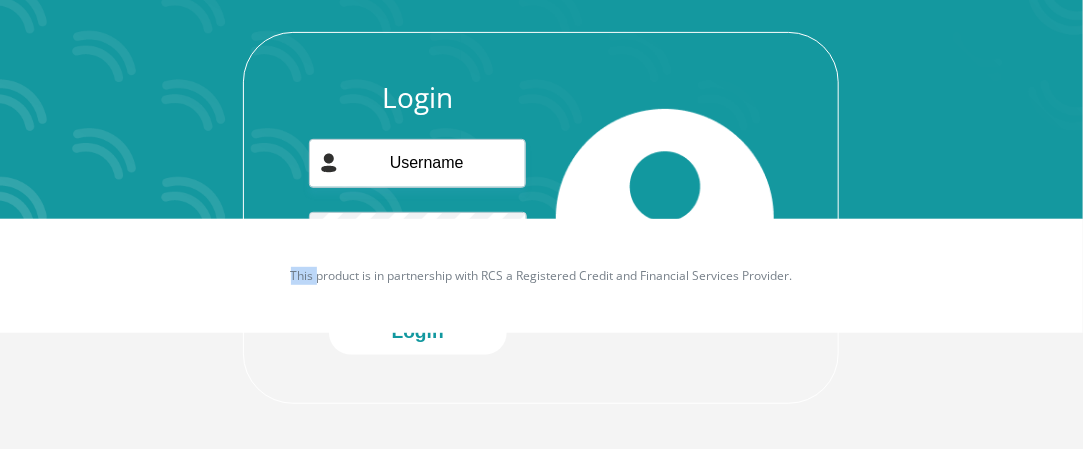 click on "This product is in partnership with RCS a Registered Credit and Financial Services Provider." at bounding box center [542, 276] 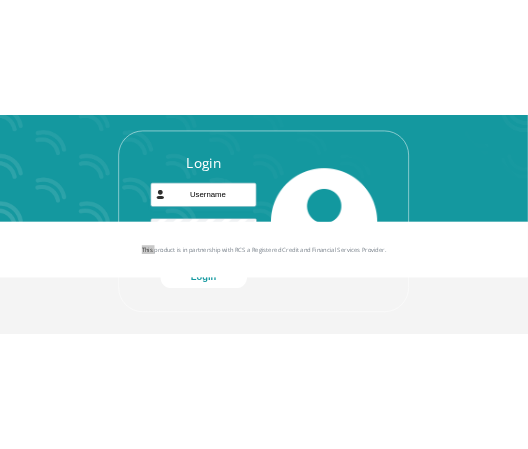 scroll, scrollTop: 173, scrollLeft: 0, axis: vertical 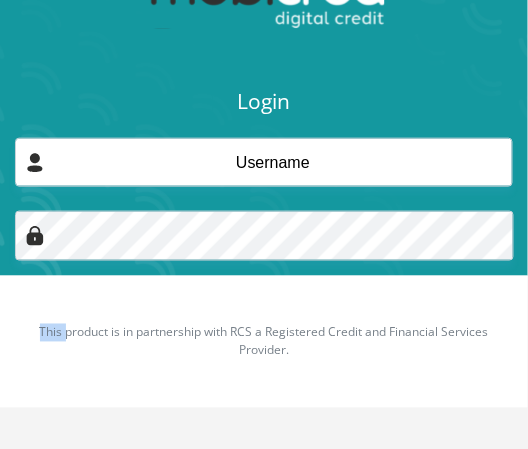 click at bounding box center [35, 236] 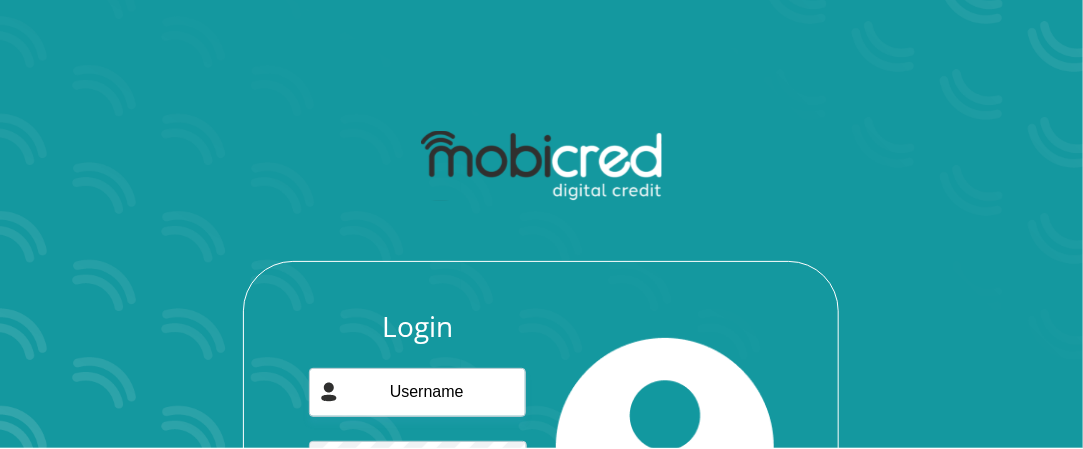 scroll, scrollTop: 0, scrollLeft: 0, axis: both 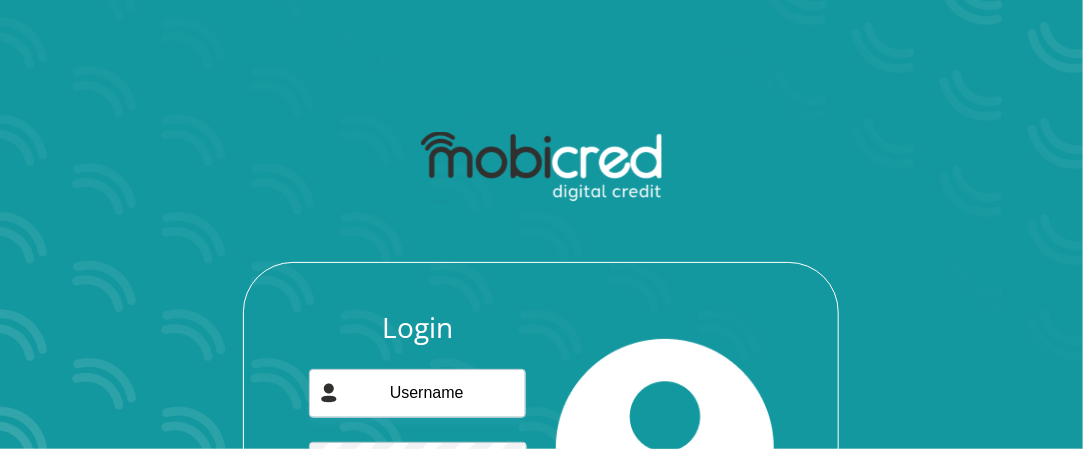 click on "Login
Forgot password?
Login" at bounding box center [541, 224] 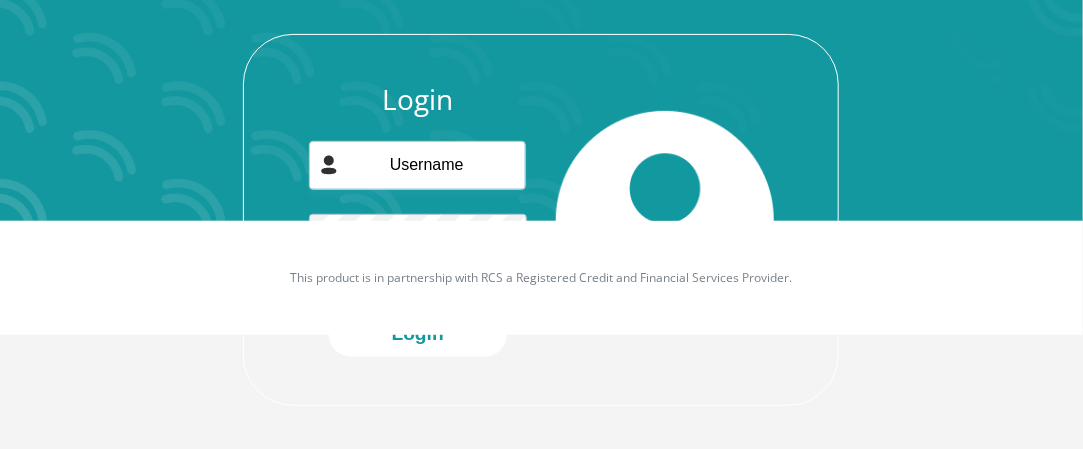 scroll, scrollTop: 230, scrollLeft: 0, axis: vertical 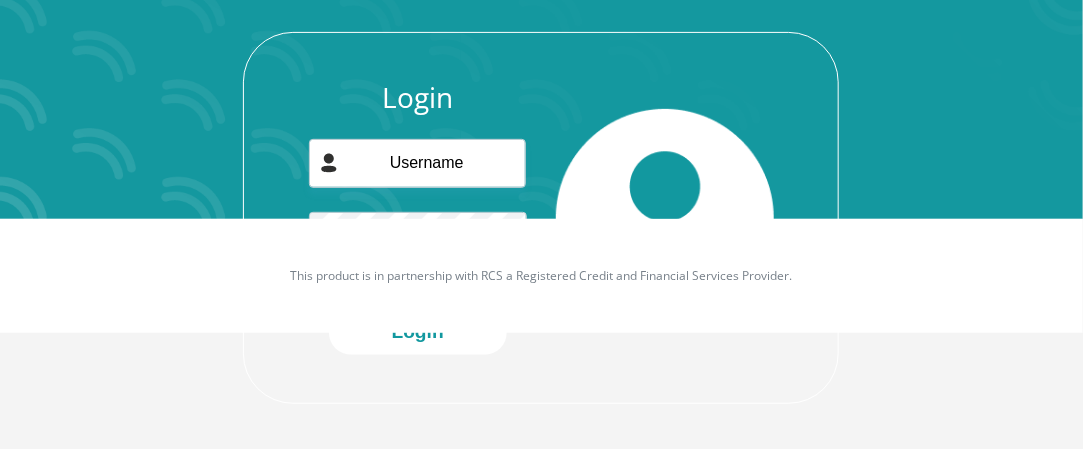click on "This product is in partnership with RCS a Registered Credit and Financial Services Provider." at bounding box center [541, 276] 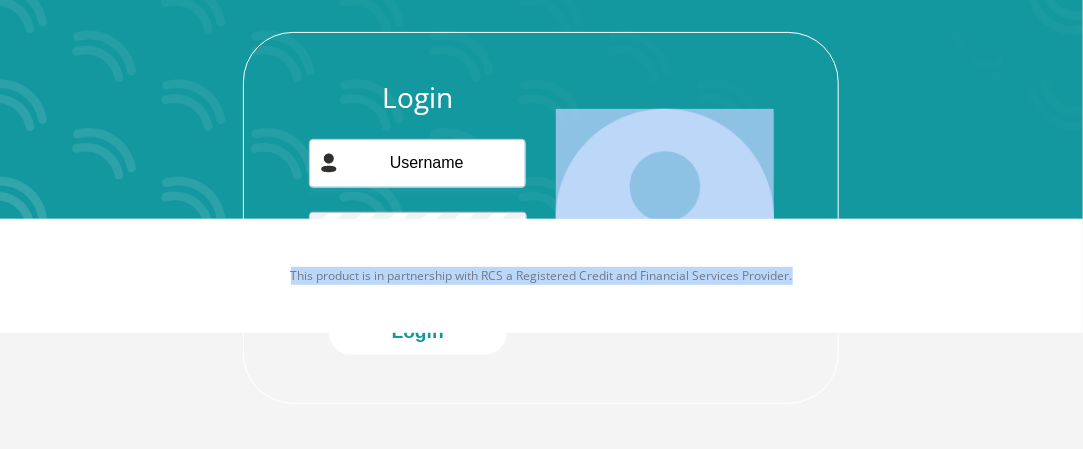 drag, startPoint x: 1058, startPoint y: 320, endPoint x: 949, endPoint y: 337, distance: 110.317726 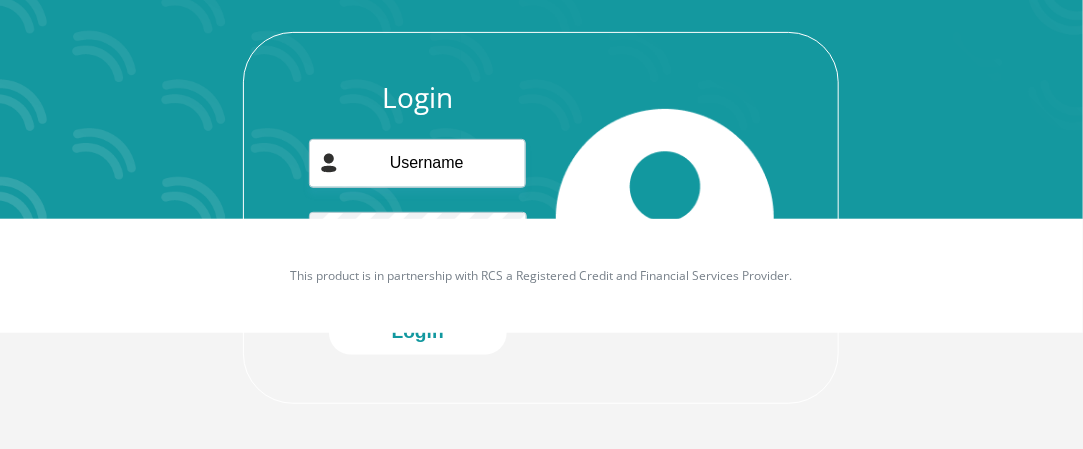 drag, startPoint x: 972, startPoint y: 309, endPoint x: 978, endPoint y: 270, distance: 39.45884 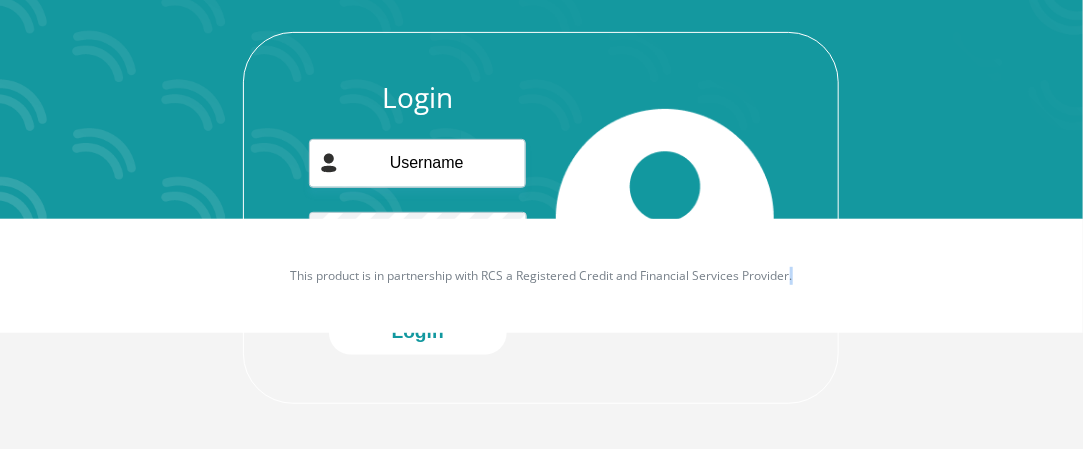 click on "This product is in partnership with RCS a Registered Credit and Financial Services Provider." at bounding box center (542, 276) 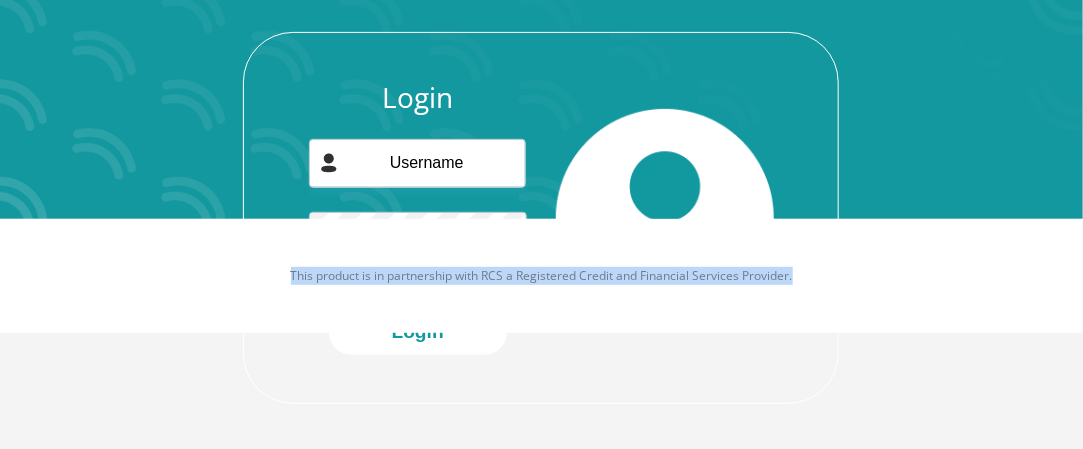 click on "This product is in partnership with RCS a Registered Credit and Financial Services Provider." at bounding box center (542, 276) 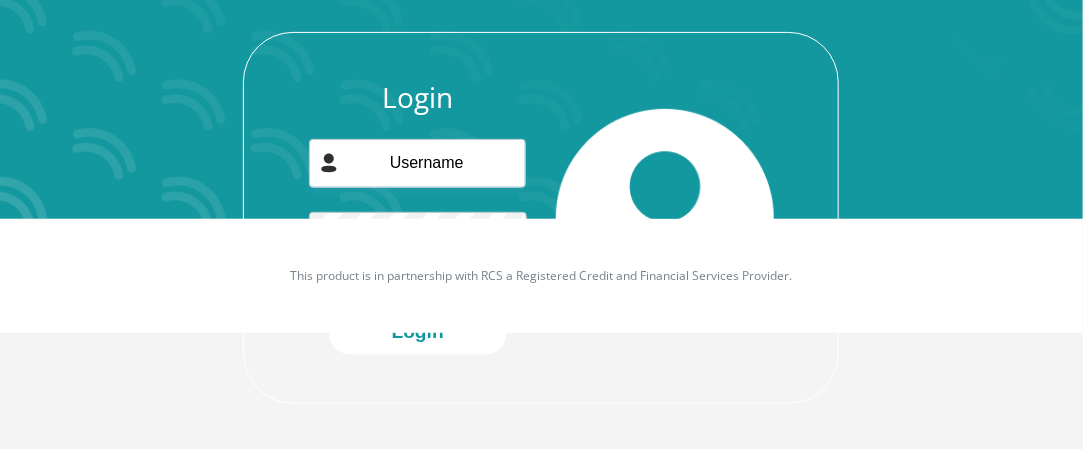 click on "Login
Forgot password?
Login" at bounding box center [542, 147] 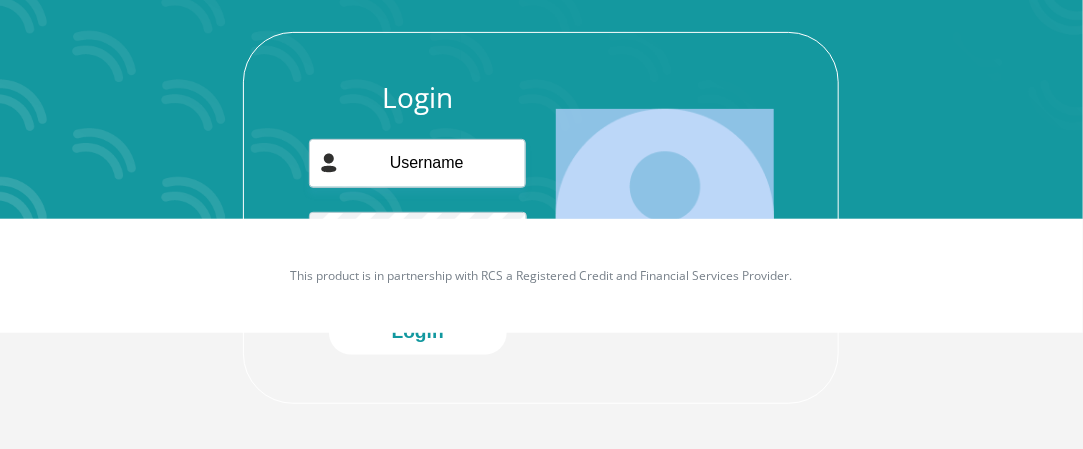 click on "Login
Forgot password?
Login" at bounding box center [541, 51] 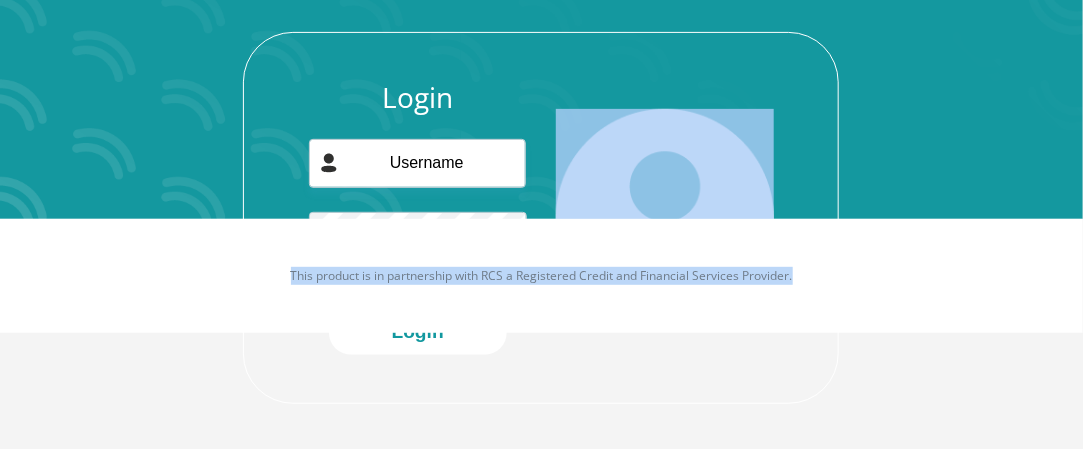 drag, startPoint x: 1072, startPoint y: 434, endPoint x: 1095, endPoint y: 389, distance: 50.537113 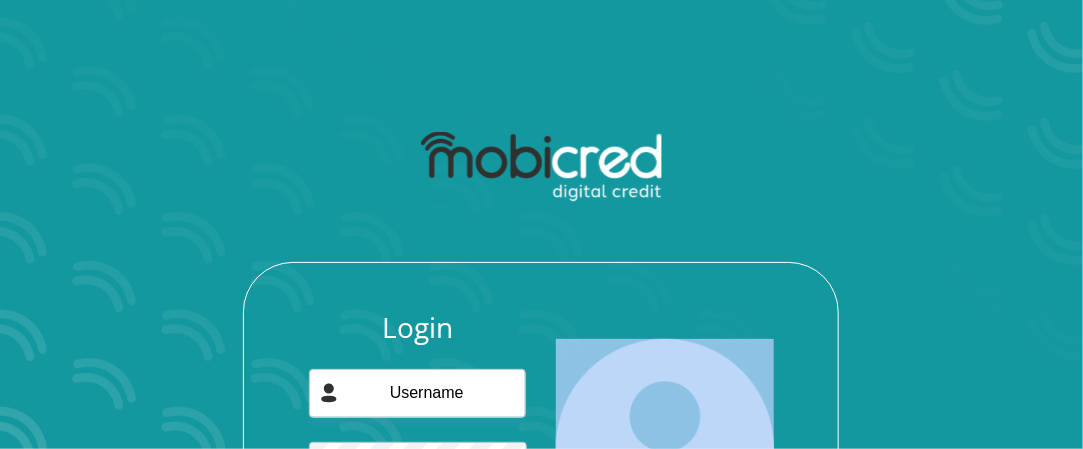 scroll, scrollTop: 0, scrollLeft: 0, axis: both 